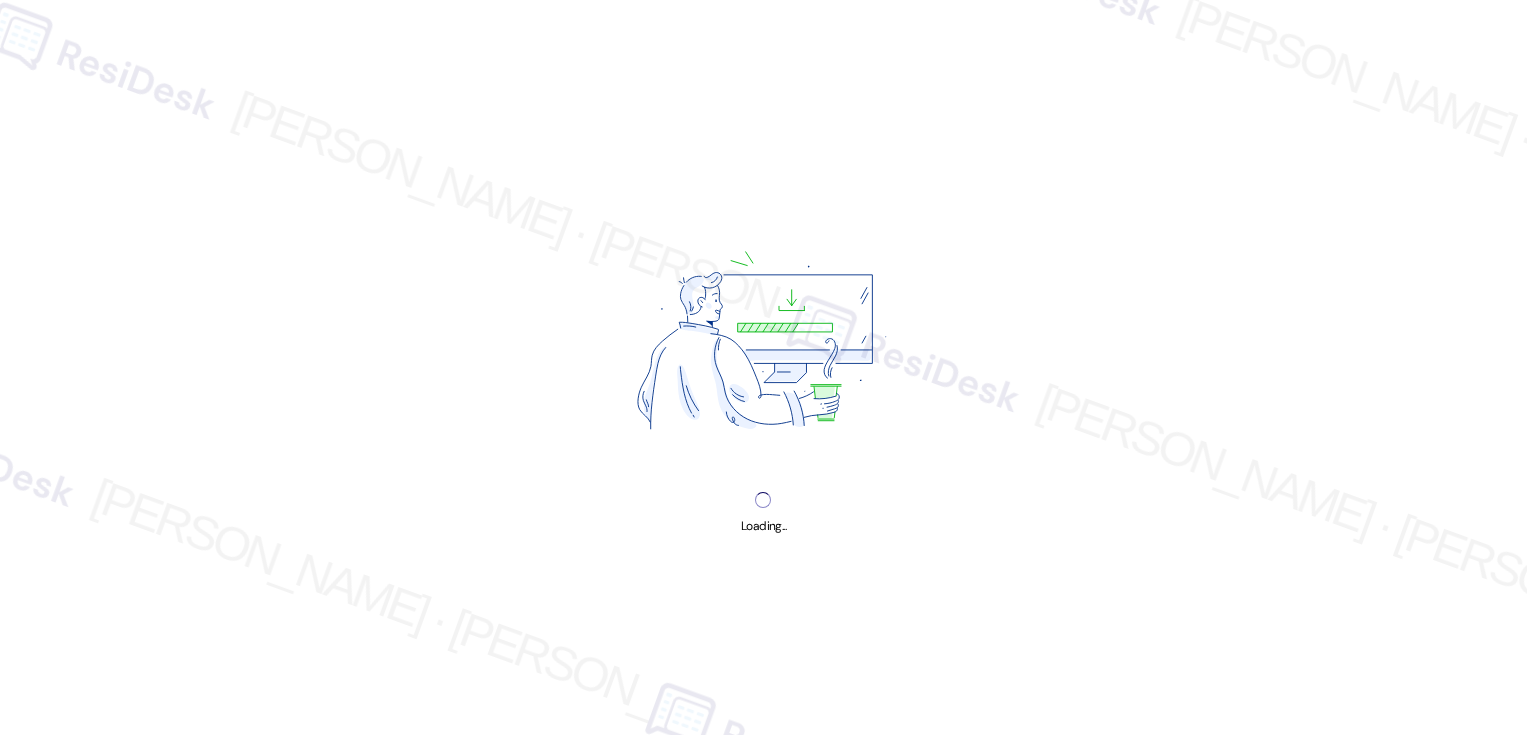scroll, scrollTop: 0, scrollLeft: 0, axis: both 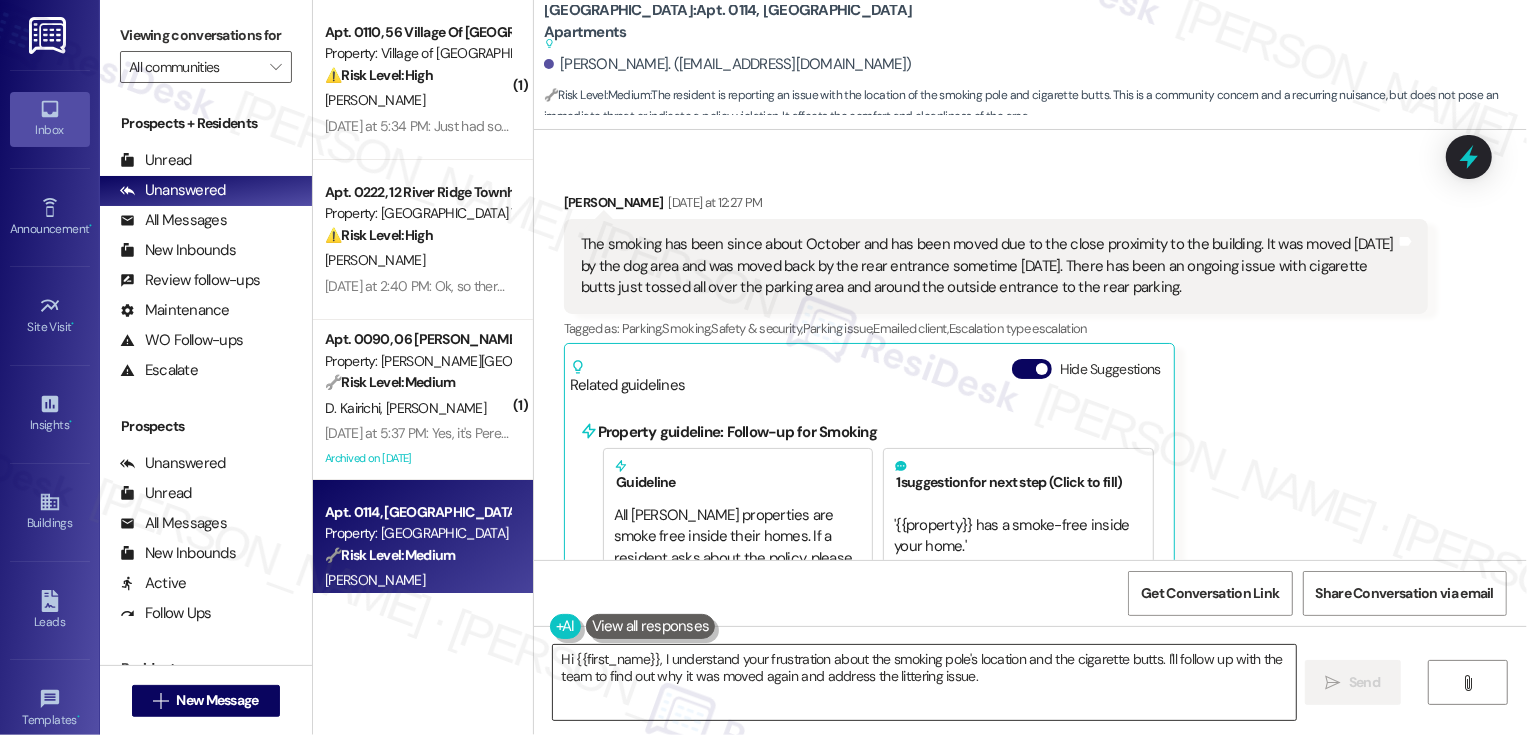 click on "Hi {{first_name}}, I understand your frustration about the smoking pole's location and the cigarette butts. I'll follow up with the team to find out why it was moved again and address the littering issue." at bounding box center (924, 682) 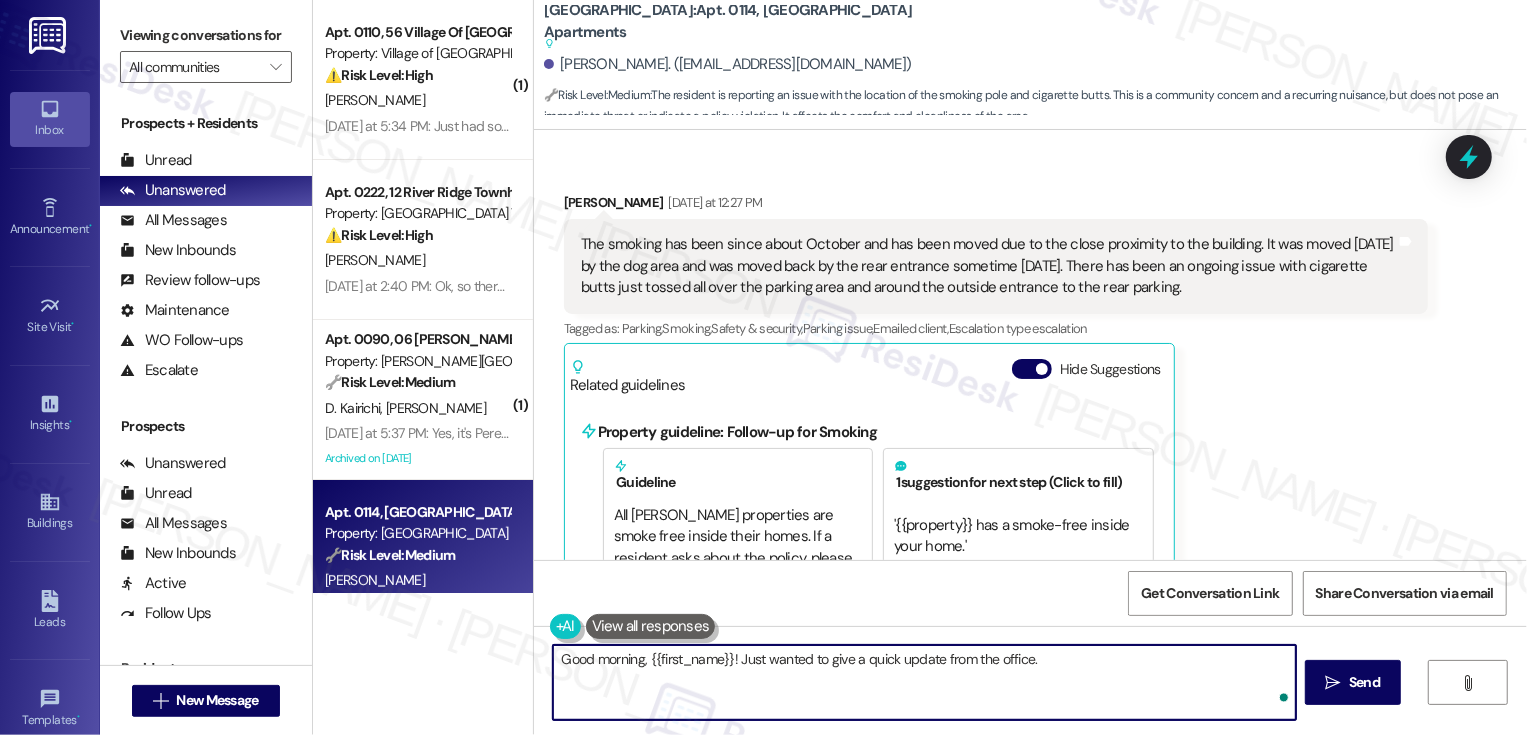 paste on "[URL][DOMAIN_NAME]" 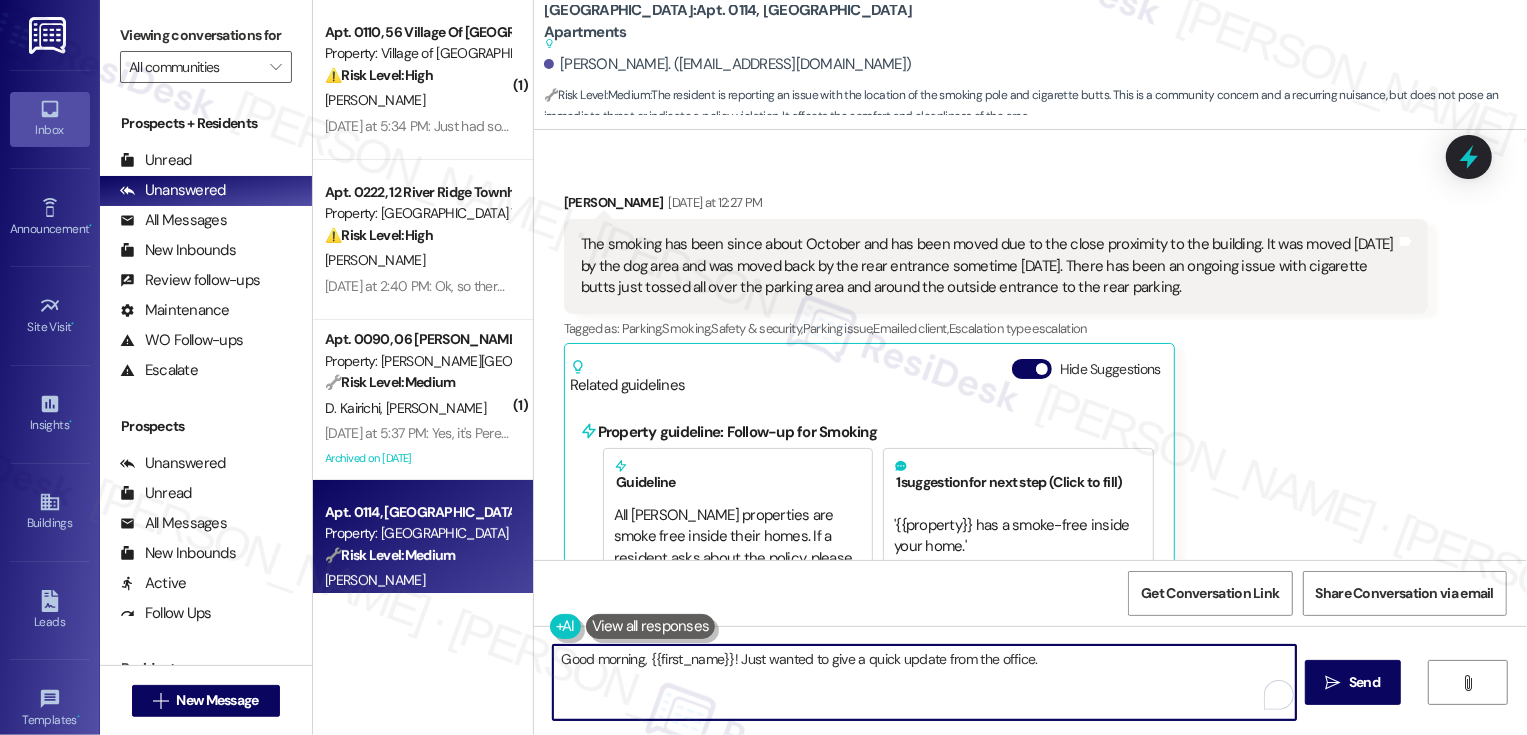 paste on "are aware that this has been happening and currently reviewing footage to try and figure out who's moving it.
Please let the resident know we will move it back and send a notice out to the community regarding moving the smoking post." 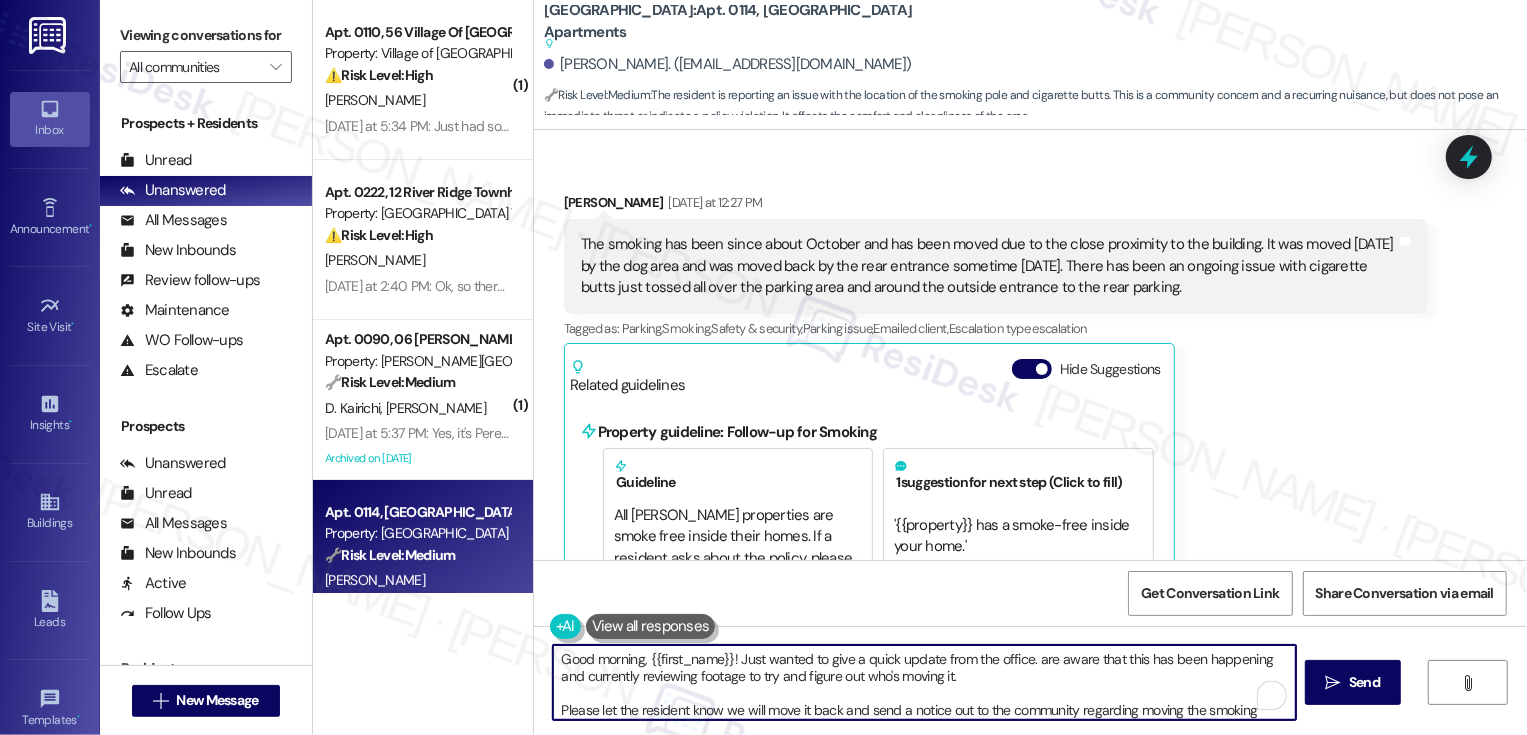 click on "Good morning, {{first_name}}! Just wanted to give a quick update from the office. are aware that this has been happening and currently reviewing footage to try and figure out who's moving it.
Please let the resident know we will move it back and send a notice out to the community regarding moving the smoking post." at bounding box center [924, 682] 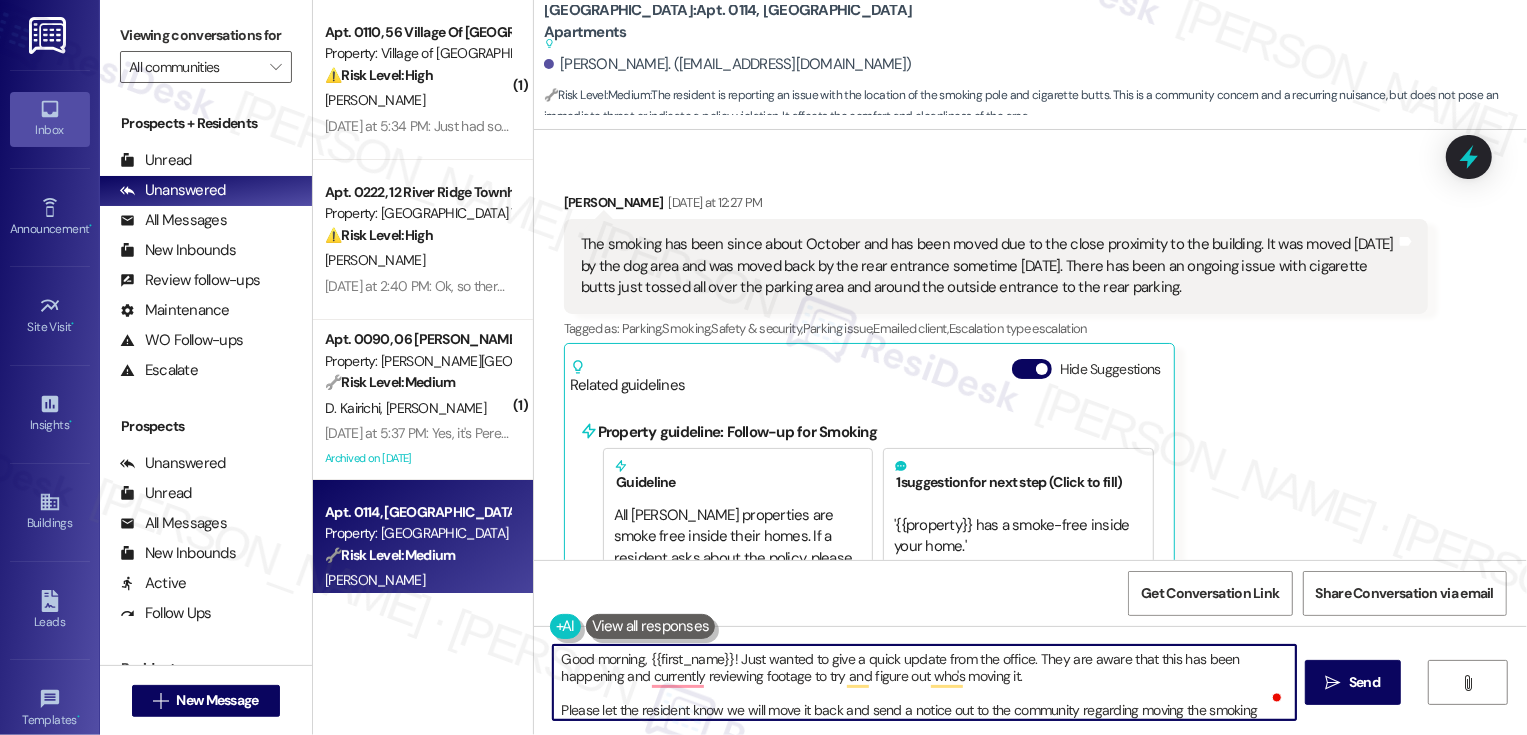 scroll, scrollTop: 5, scrollLeft: 0, axis: vertical 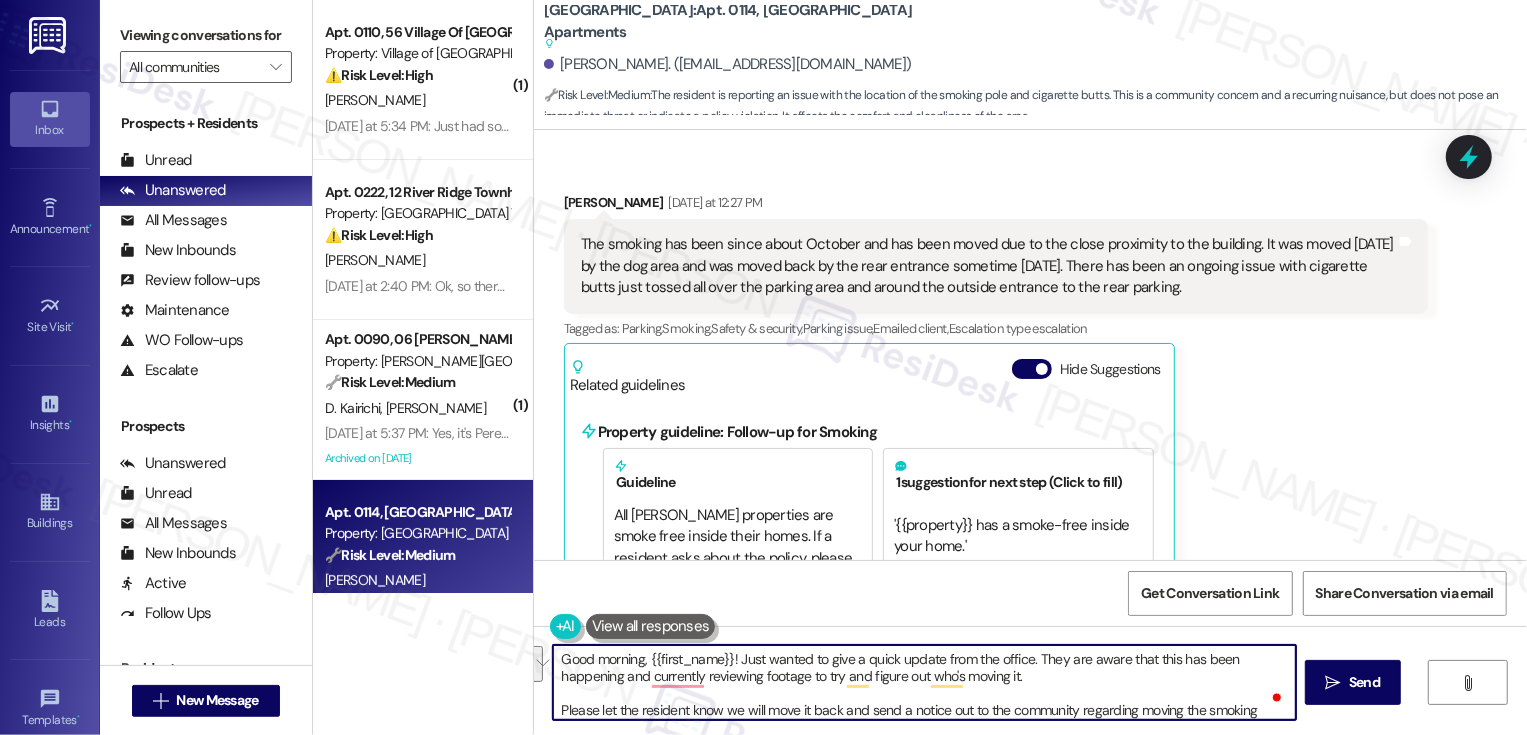 drag, startPoint x: 1114, startPoint y: 654, endPoint x: 611, endPoint y: 684, distance: 503.89383 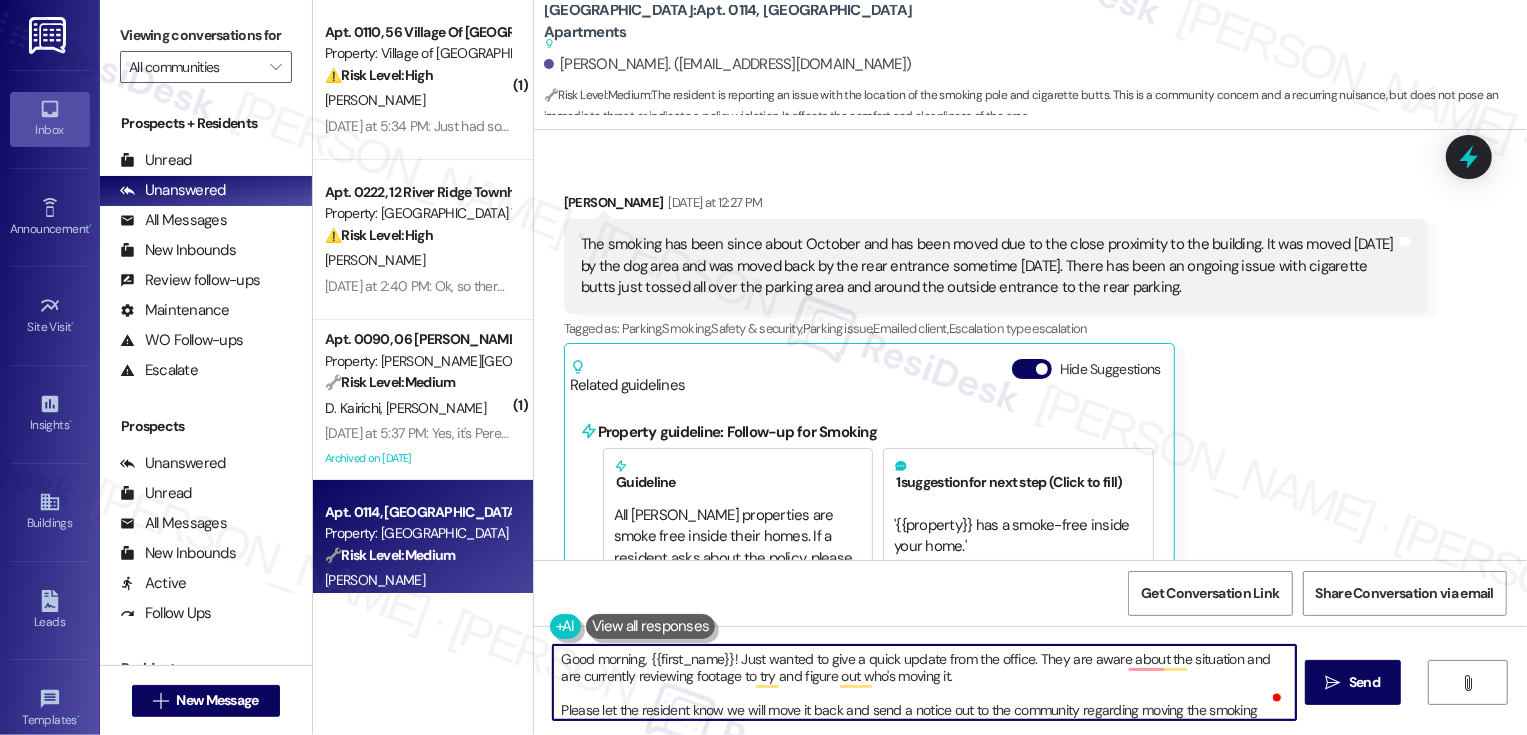 scroll, scrollTop: 5, scrollLeft: 0, axis: vertical 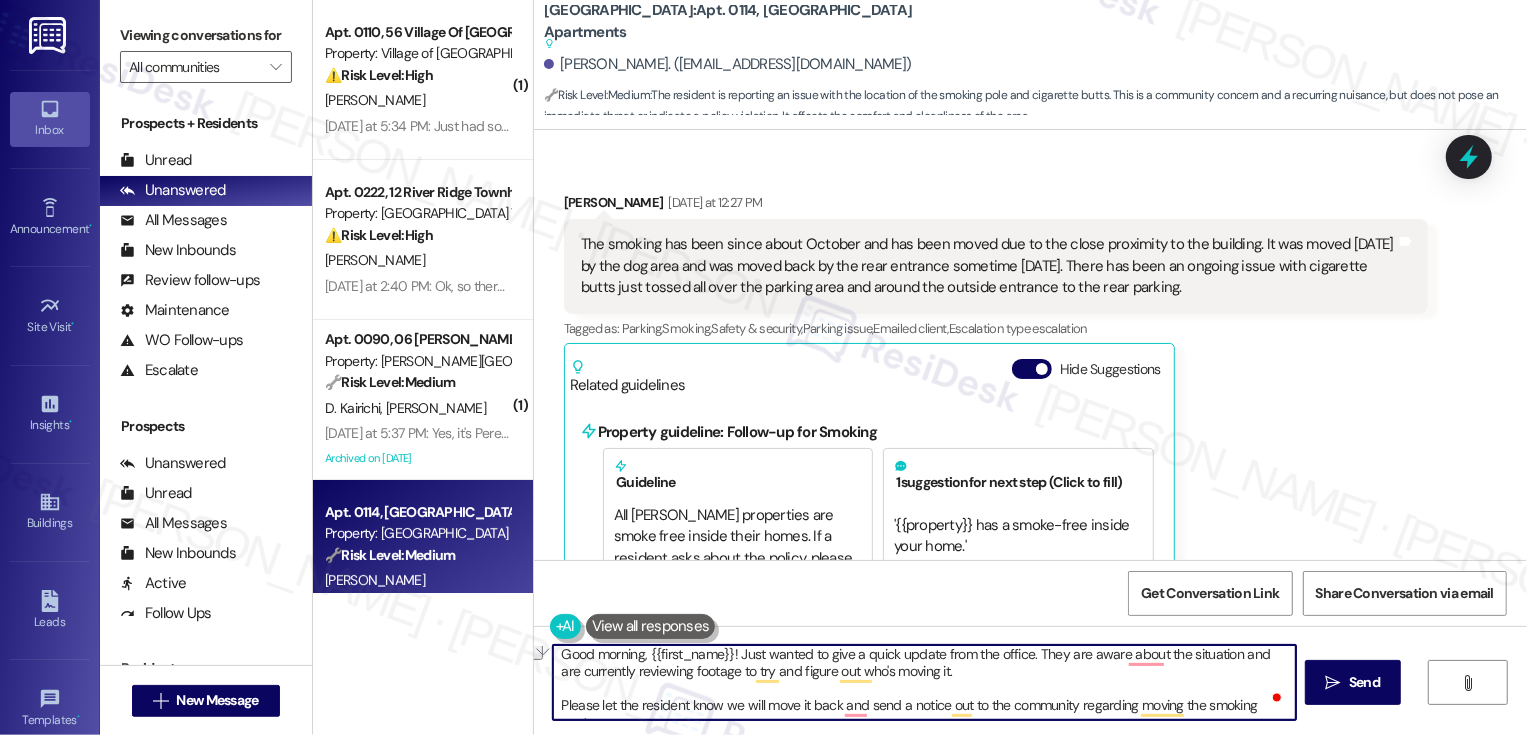 drag, startPoint x: 725, startPoint y: 705, endPoint x: 545, endPoint y: 705, distance: 180 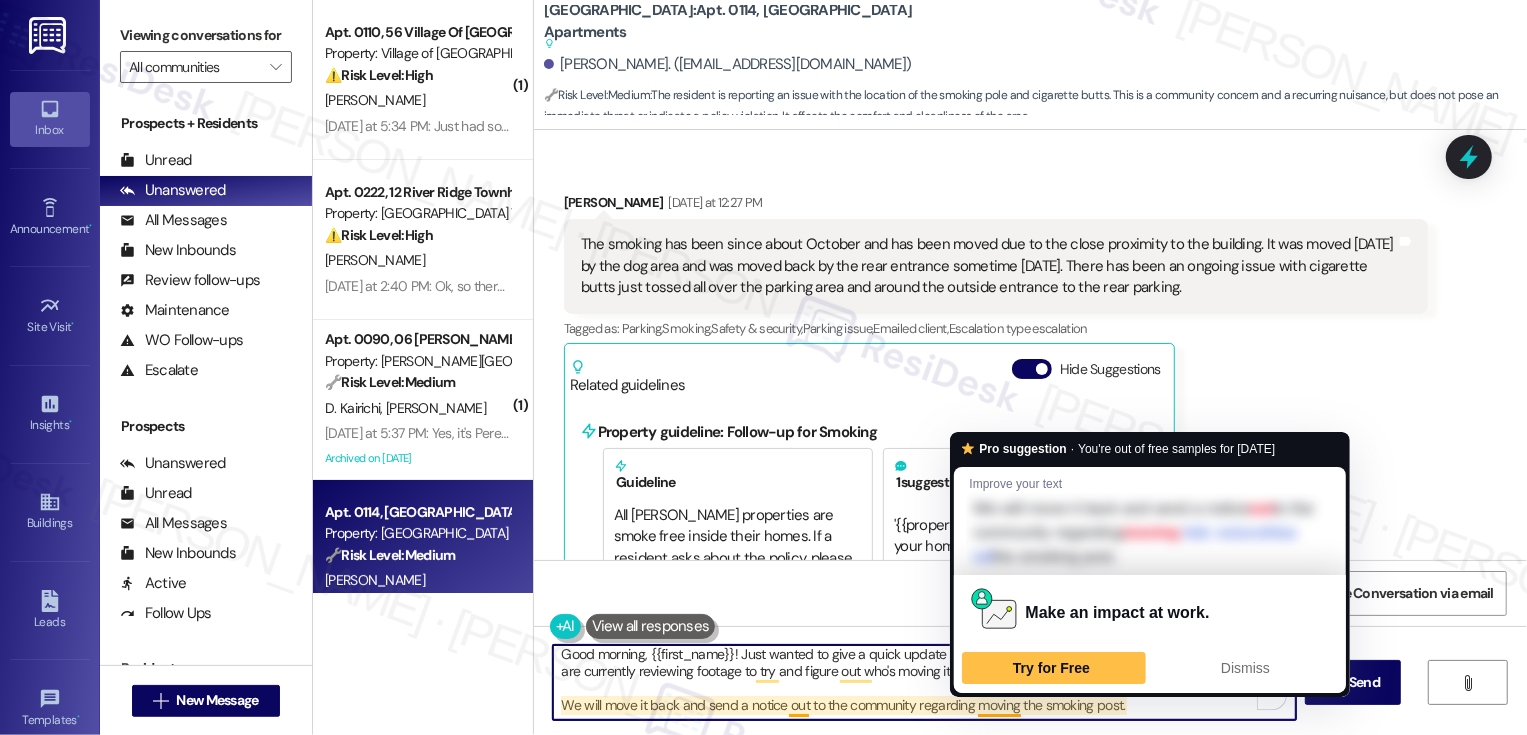 click on "Good morning, {{first_name}}! Just wanted to give a quick update from the office. They are aware about the situation and are currently reviewing footage to try and figure out who's moving it.
We will move it back and send a notice out to the community regarding moving the smoking post." at bounding box center [924, 682] 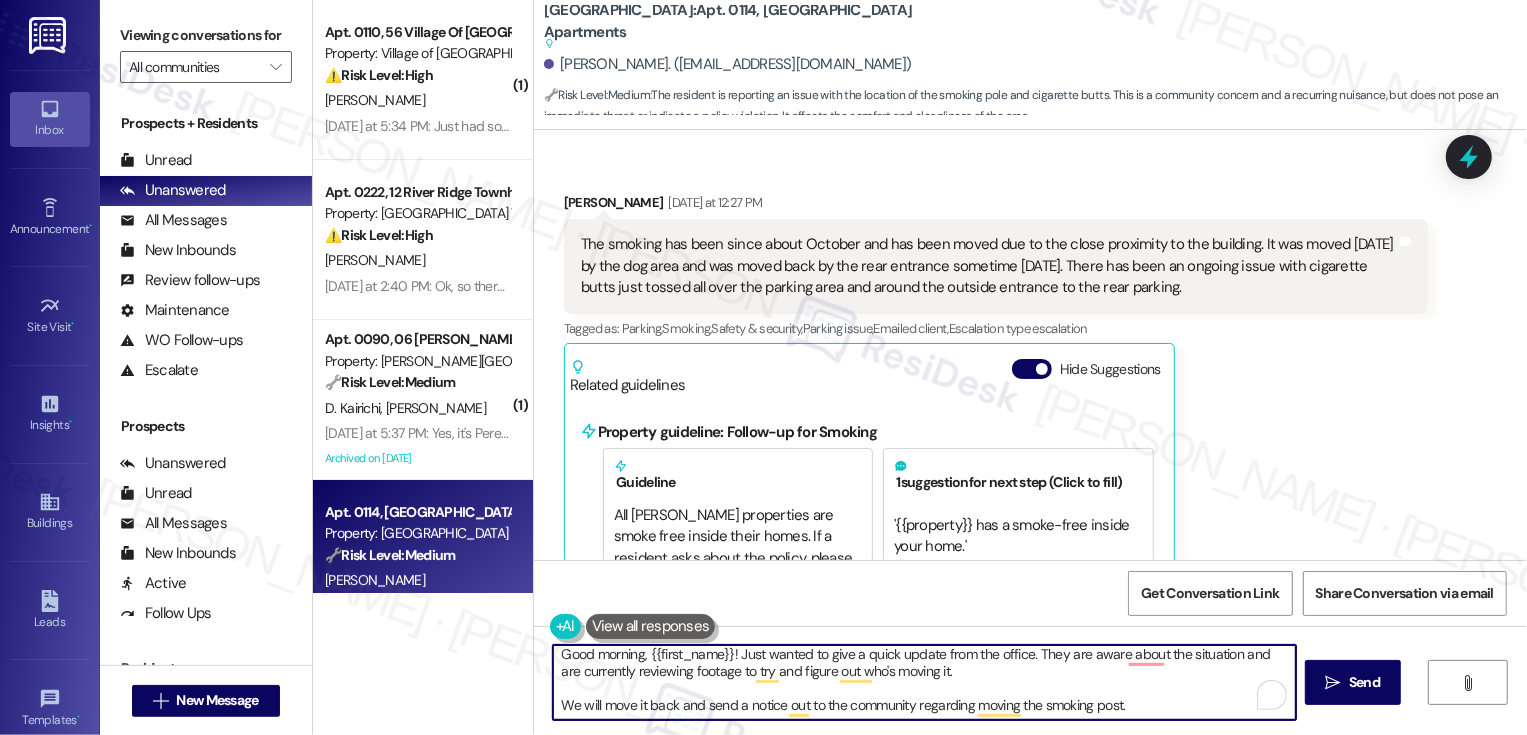click on "Good morning, {{first_name}}! Just wanted to give a quick update from the office. They are aware about the situation and are currently reviewing footage to try and figure out who's moving it.
We will move it back and send a notice out to the community regarding moving the smoking post." at bounding box center (924, 682) 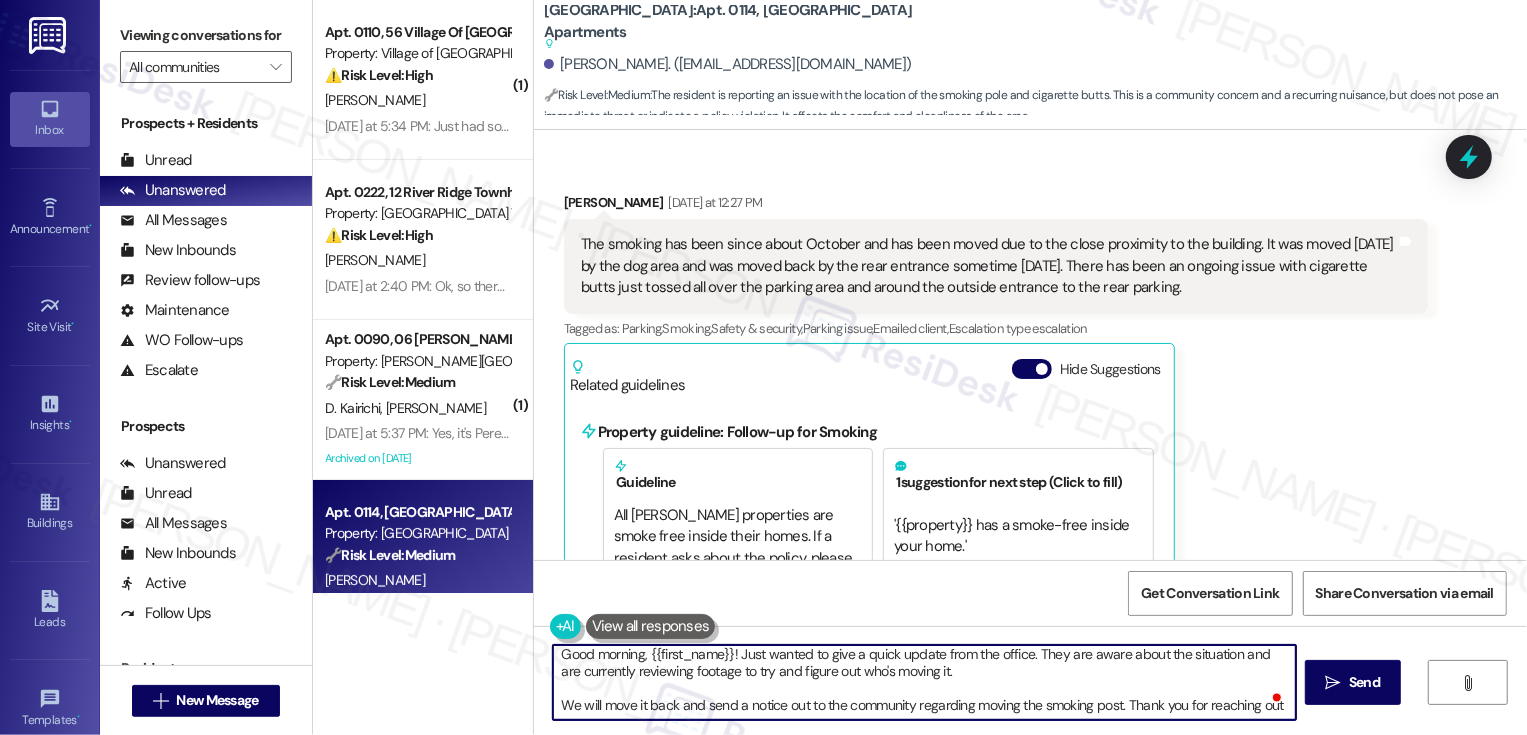 scroll, scrollTop: 17, scrollLeft: 0, axis: vertical 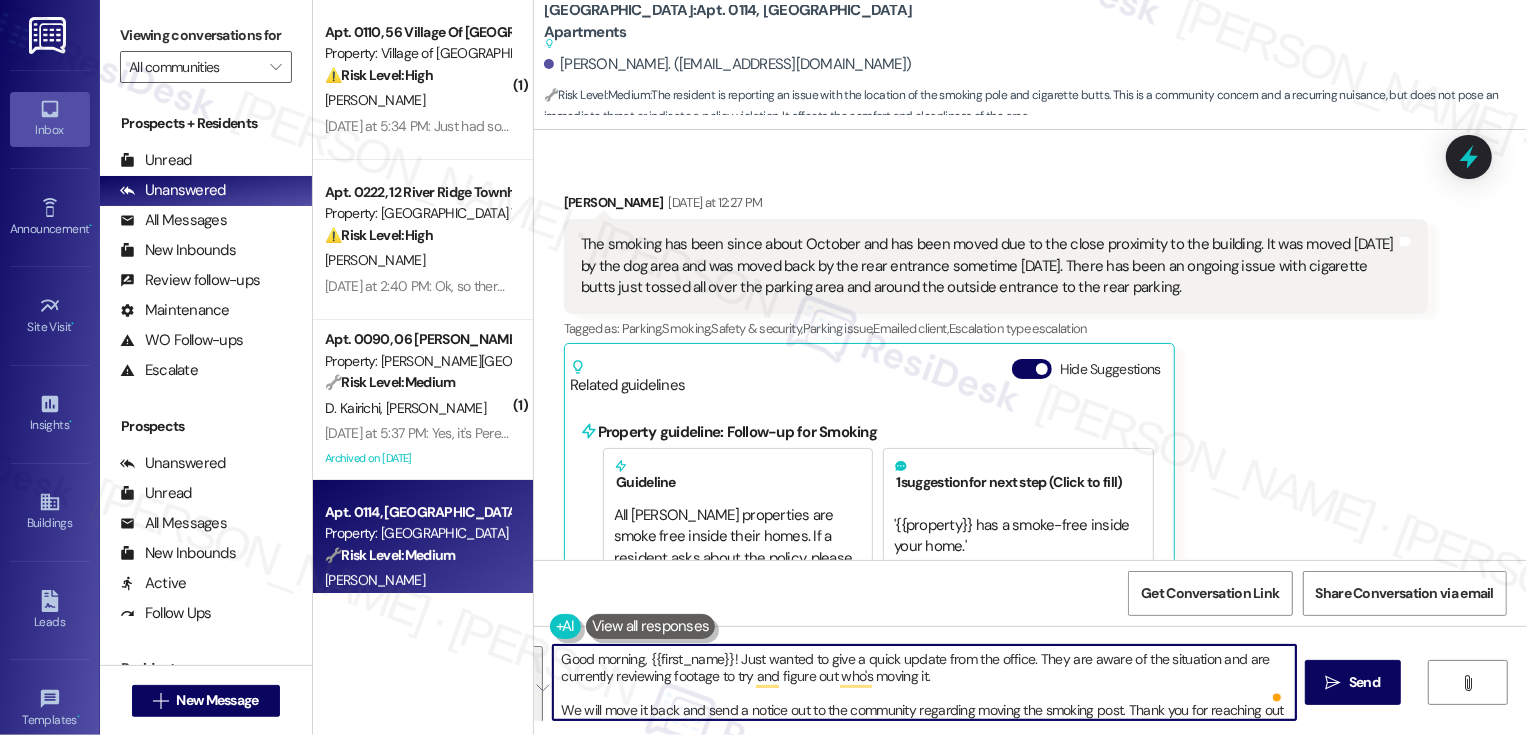 paste on "a quick update from the office—they’re aware of the situation and are currently reviewing footage to identify who’s been moving the smoking post.
We’ll make sure it’s moved back to its proper place and will also be sending out a notice to the community as a reminder. Thanks so much for bringing this to our attention!" 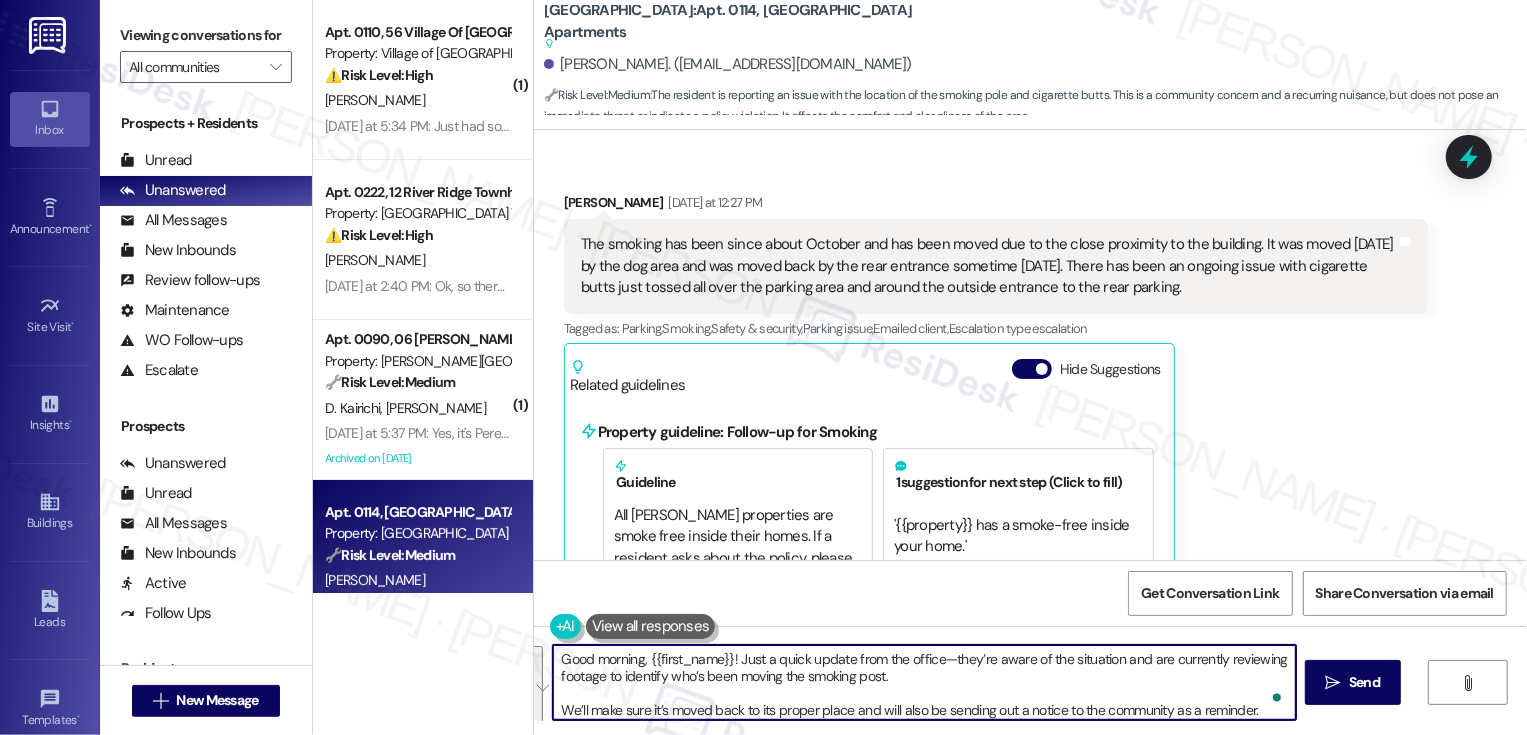 scroll, scrollTop: 50, scrollLeft: 0, axis: vertical 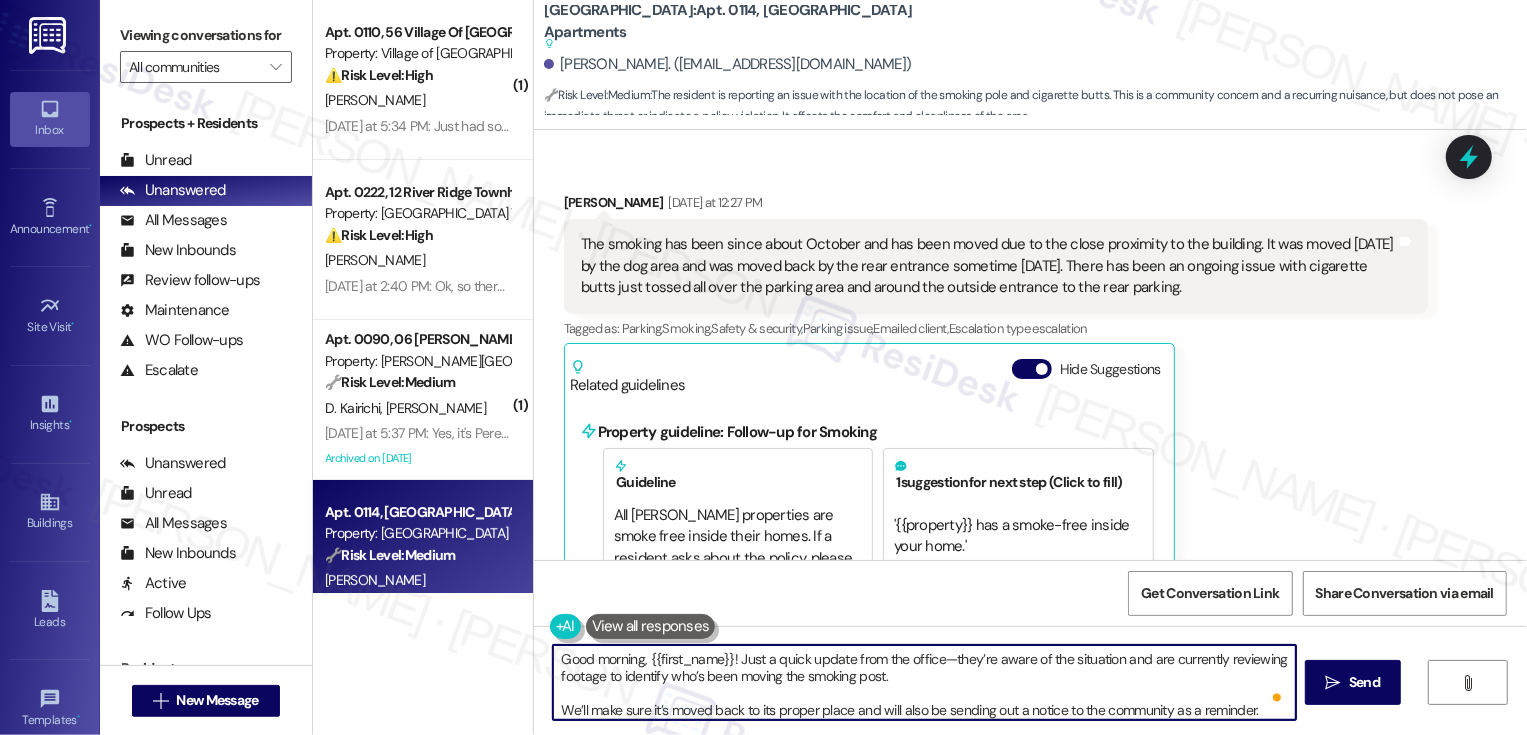 click on "Good morning, {{first_name}}! Just a quick update from the office—they’re aware of the situation and are currently reviewing footage to identify who’s been moving the smoking post.
We’ll make sure it’s moved back to its proper place and will also be sending out a notice to the community as a reminder. Thanks so much for bringing this to our attention!" at bounding box center [924, 682] 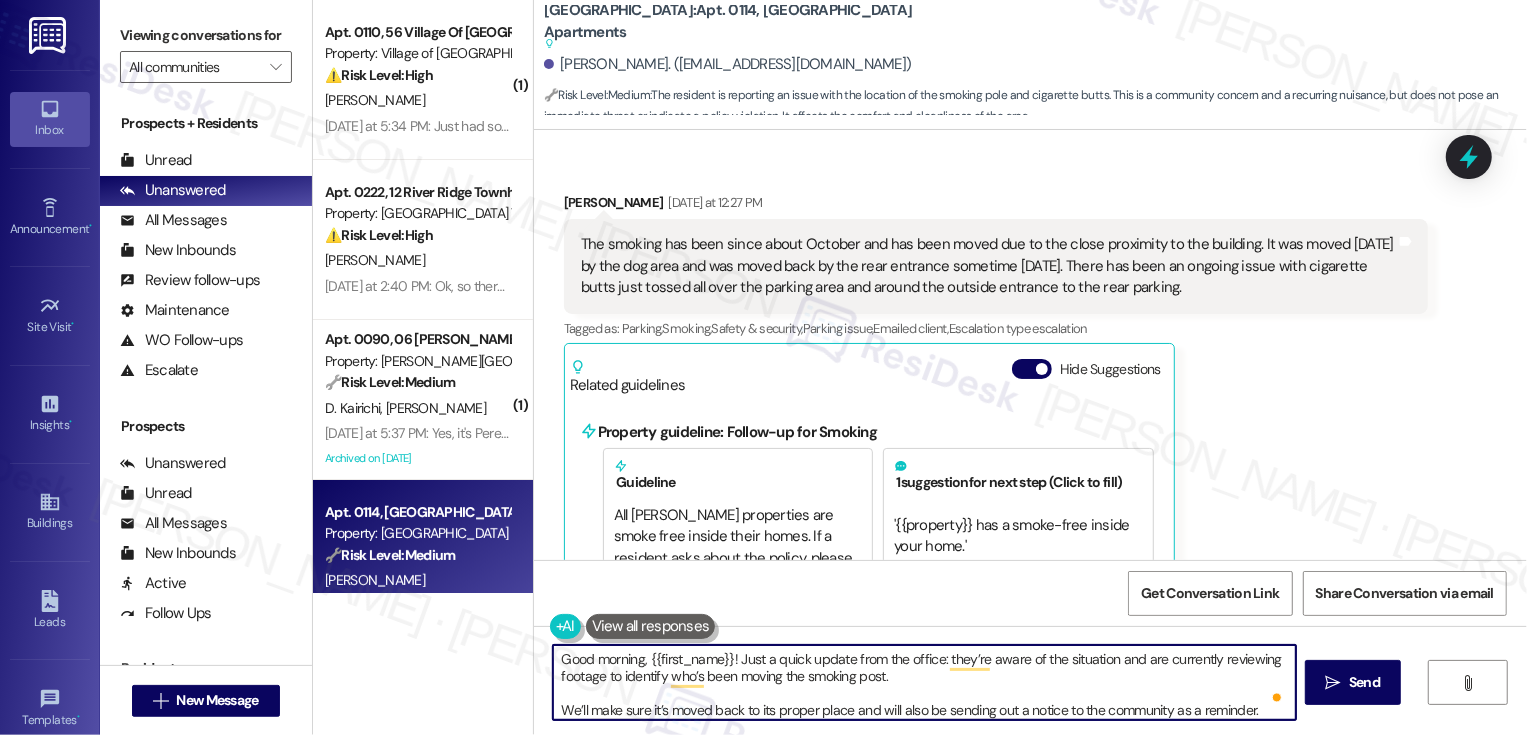 scroll, scrollTop: 11, scrollLeft: 0, axis: vertical 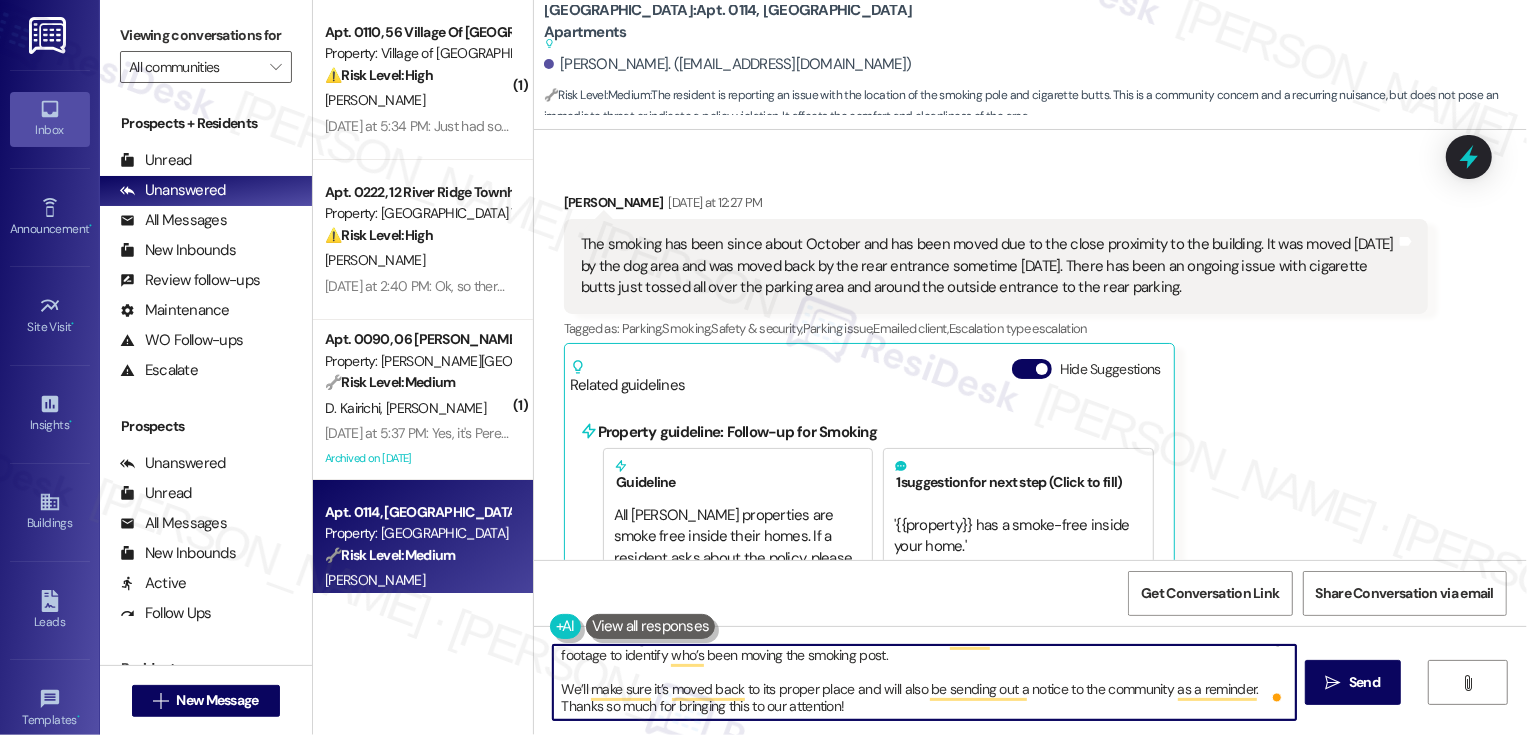 click on "Good morning, {{first_name}}! Just a quick update from the office: they’re aware of the situation and are currently reviewing footage to identify who’s been moving the smoking post.
We’ll make sure it’s moved back to its proper place and will also be sending out a notice to the community as a reminder. Thanks so much for bringing this to our attention!" at bounding box center (924, 682) 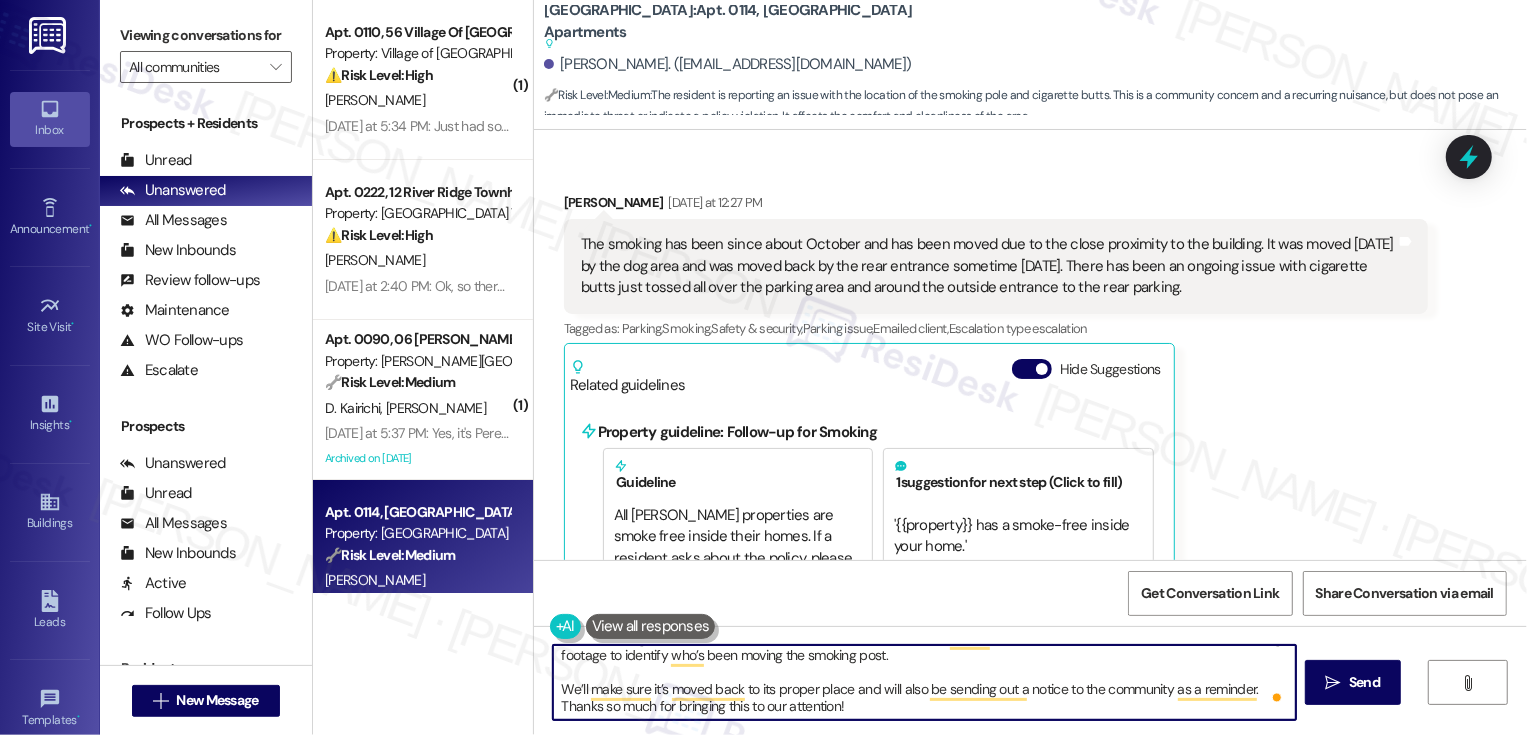 scroll, scrollTop: 0, scrollLeft: 0, axis: both 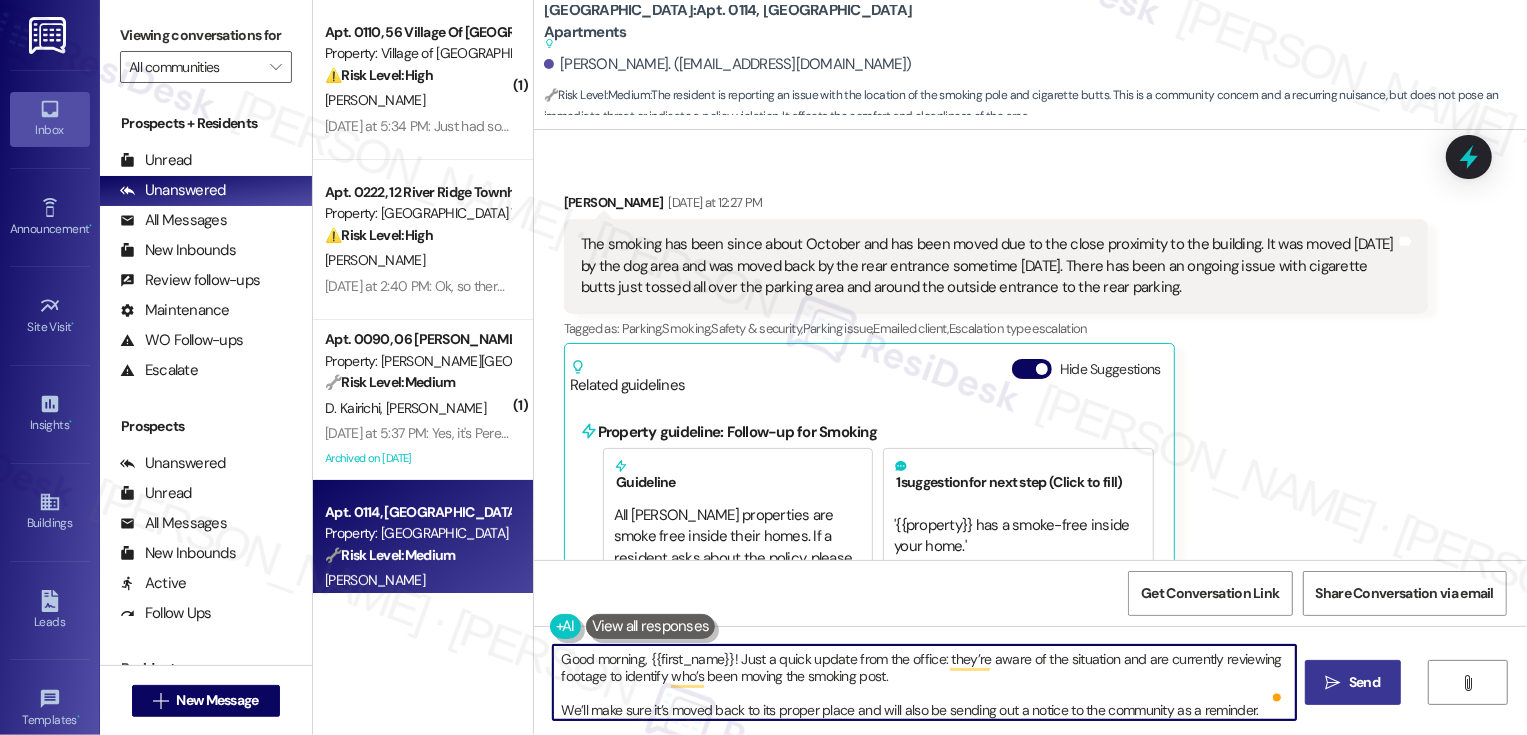 type on "Good morning, {{first_name}}! Just a quick update from the office: they’re aware of the situation and are currently reviewing footage to identify who’s been moving the smoking post.
We’ll make sure it’s moved back to its proper place and will also be sending out a notice to the community as a reminder. Thanks so much for bringing this to our attention!" 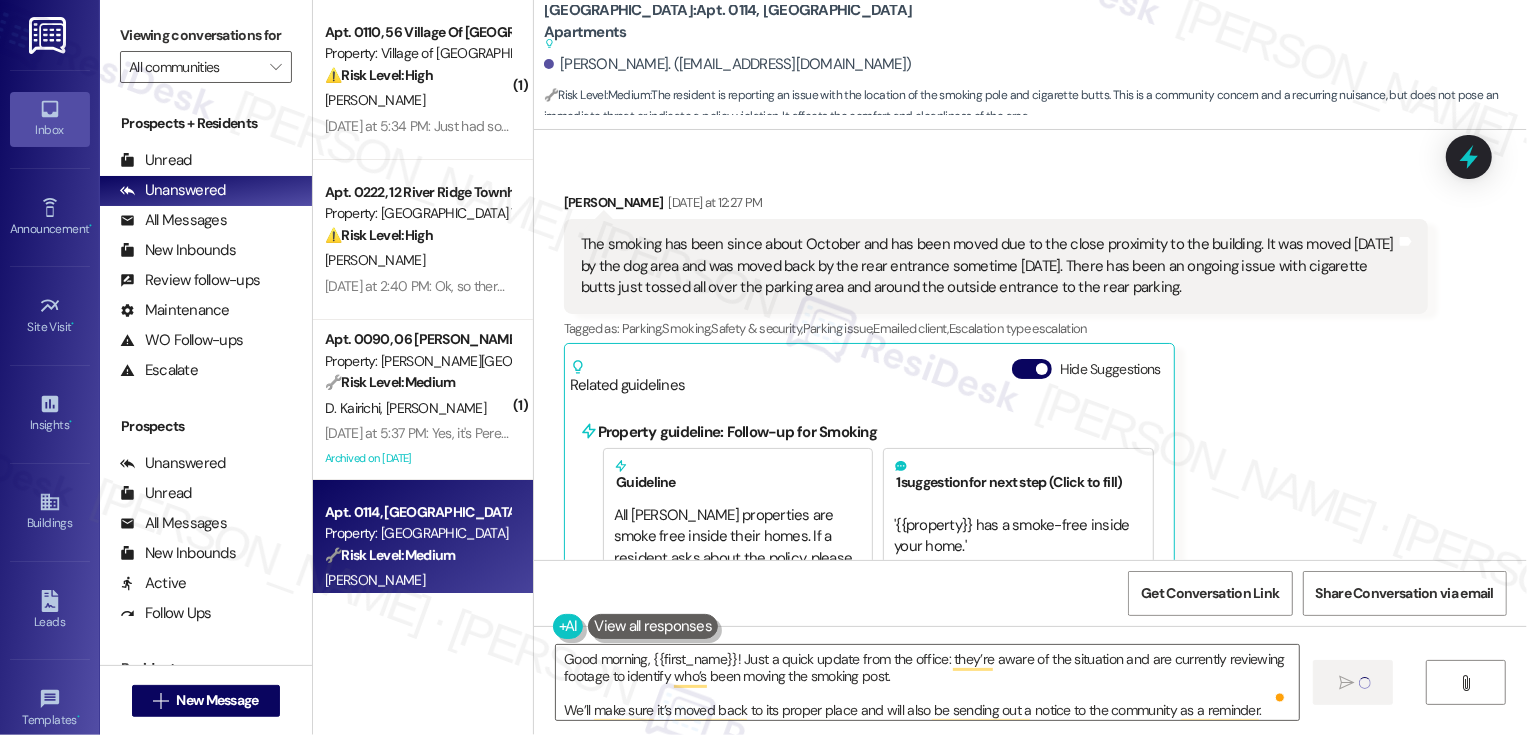 type 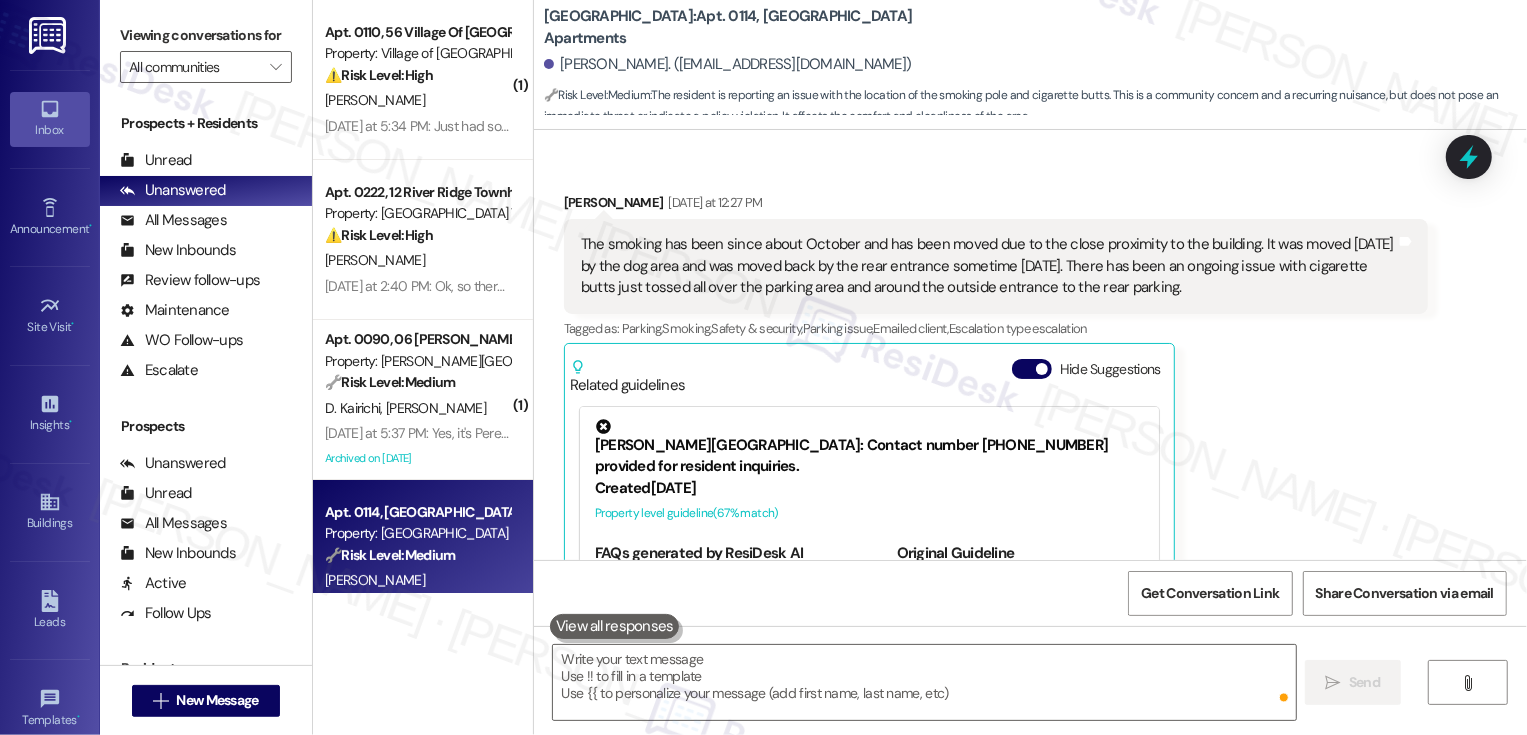 scroll, scrollTop: 6195, scrollLeft: 0, axis: vertical 